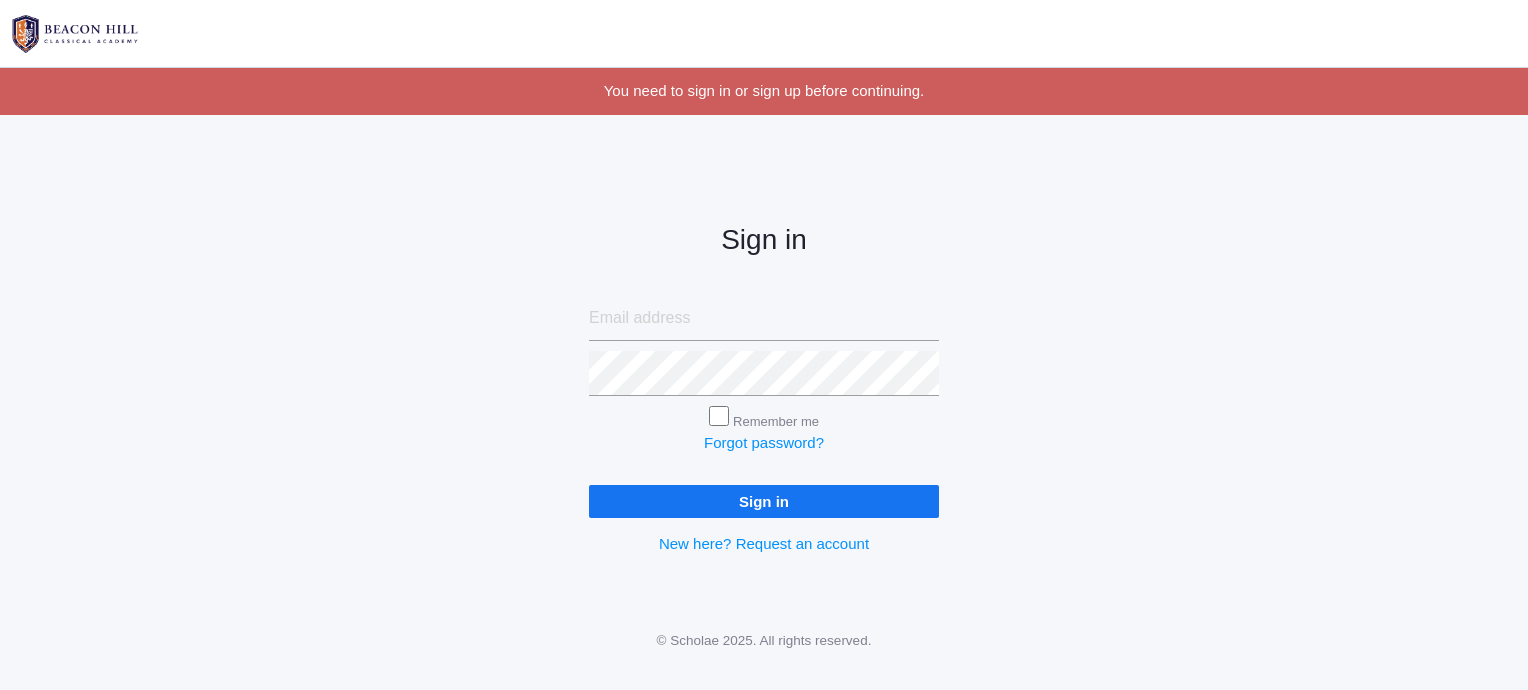 scroll, scrollTop: 0, scrollLeft: 0, axis: both 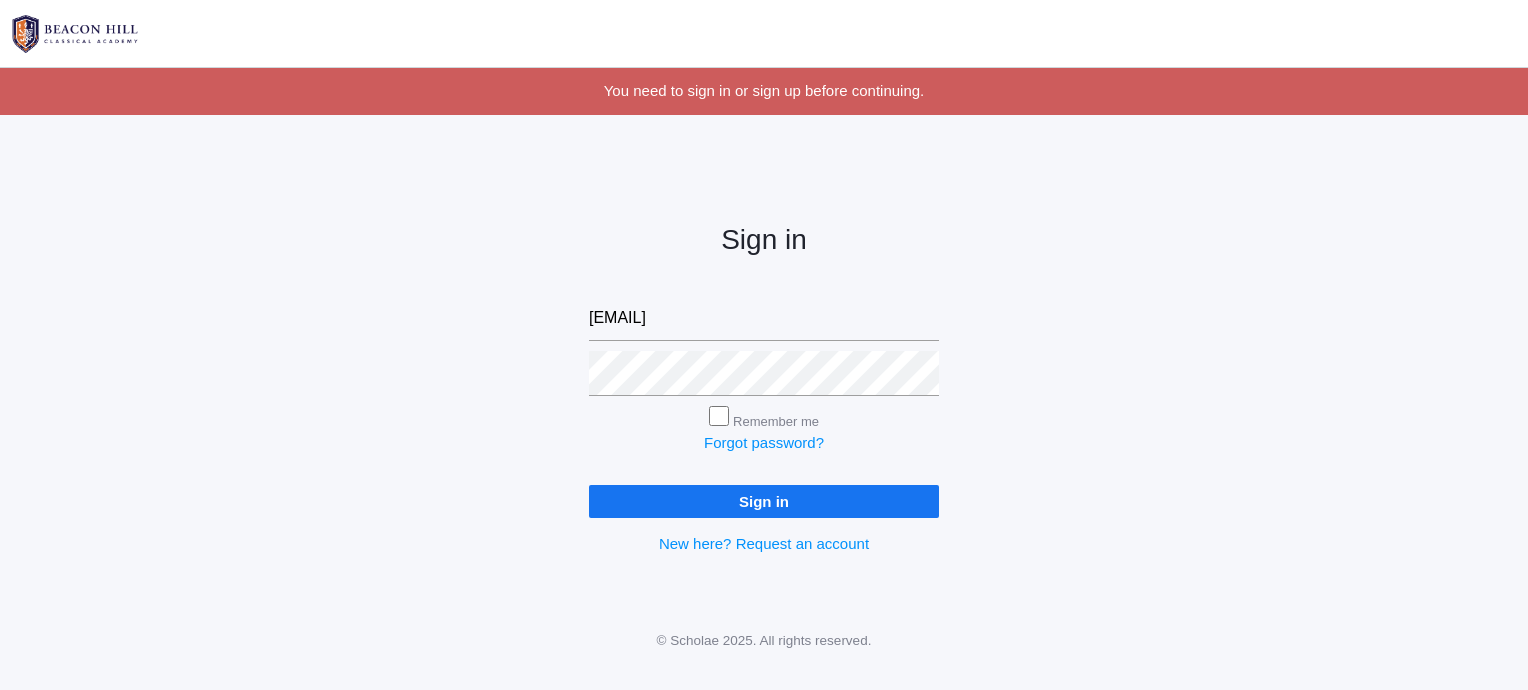 click on "Sign in" at bounding box center (764, 501) 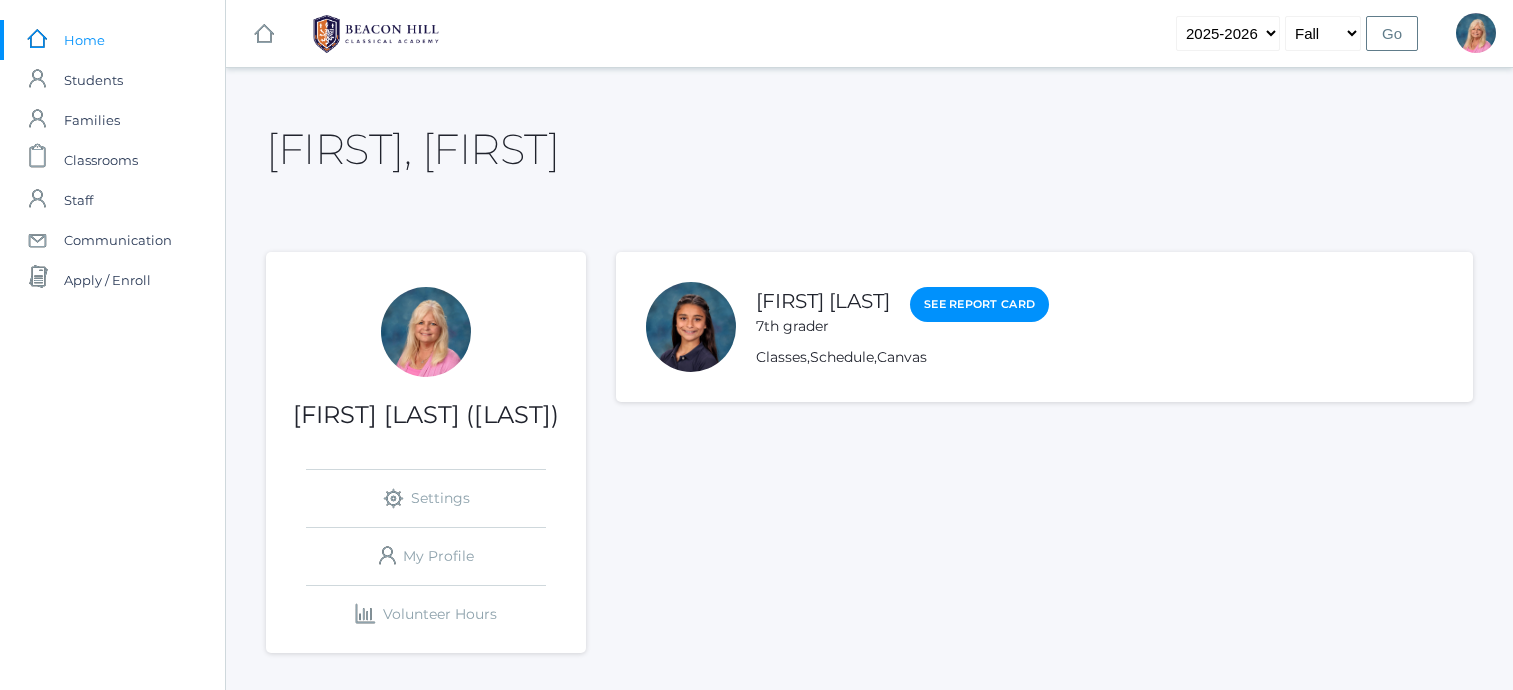 scroll, scrollTop: 0, scrollLeft: 0, axis: both 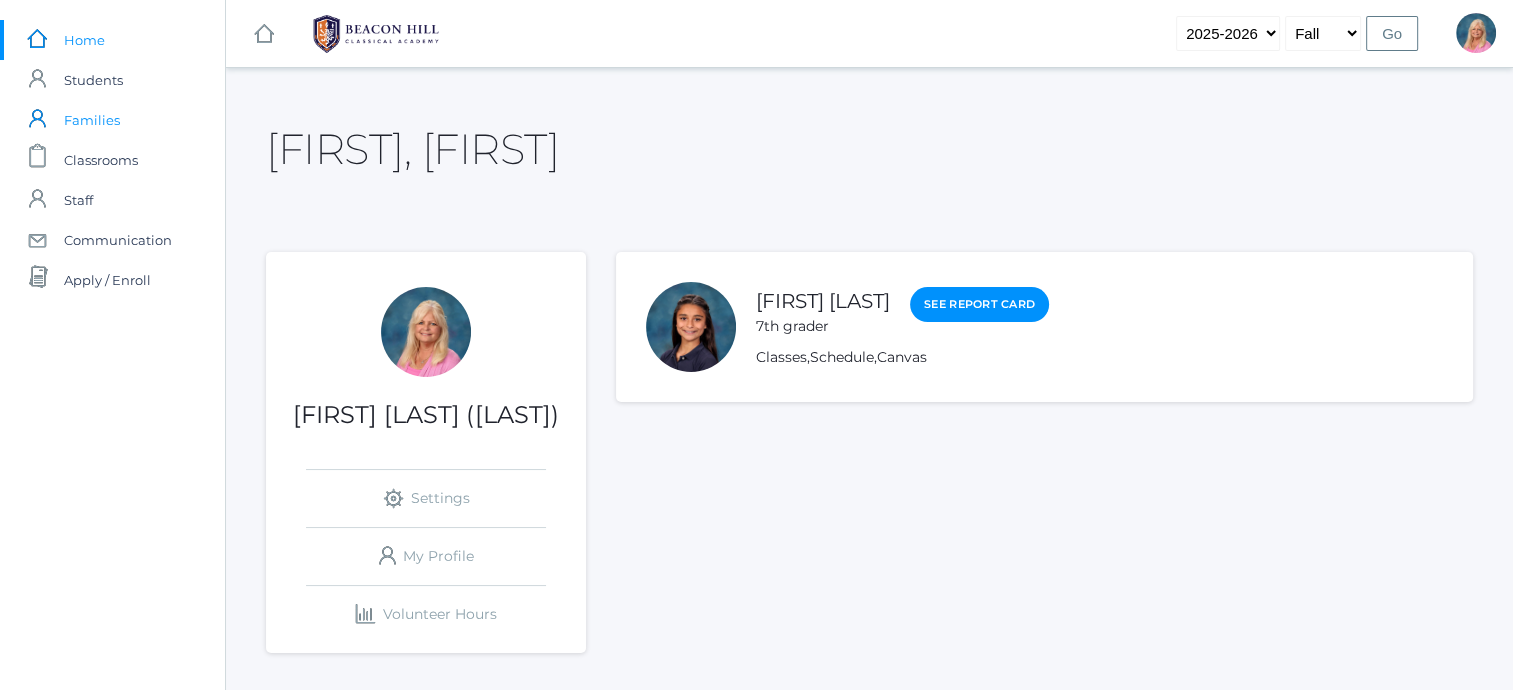 click on "Families" at bounding box center (92, 120) 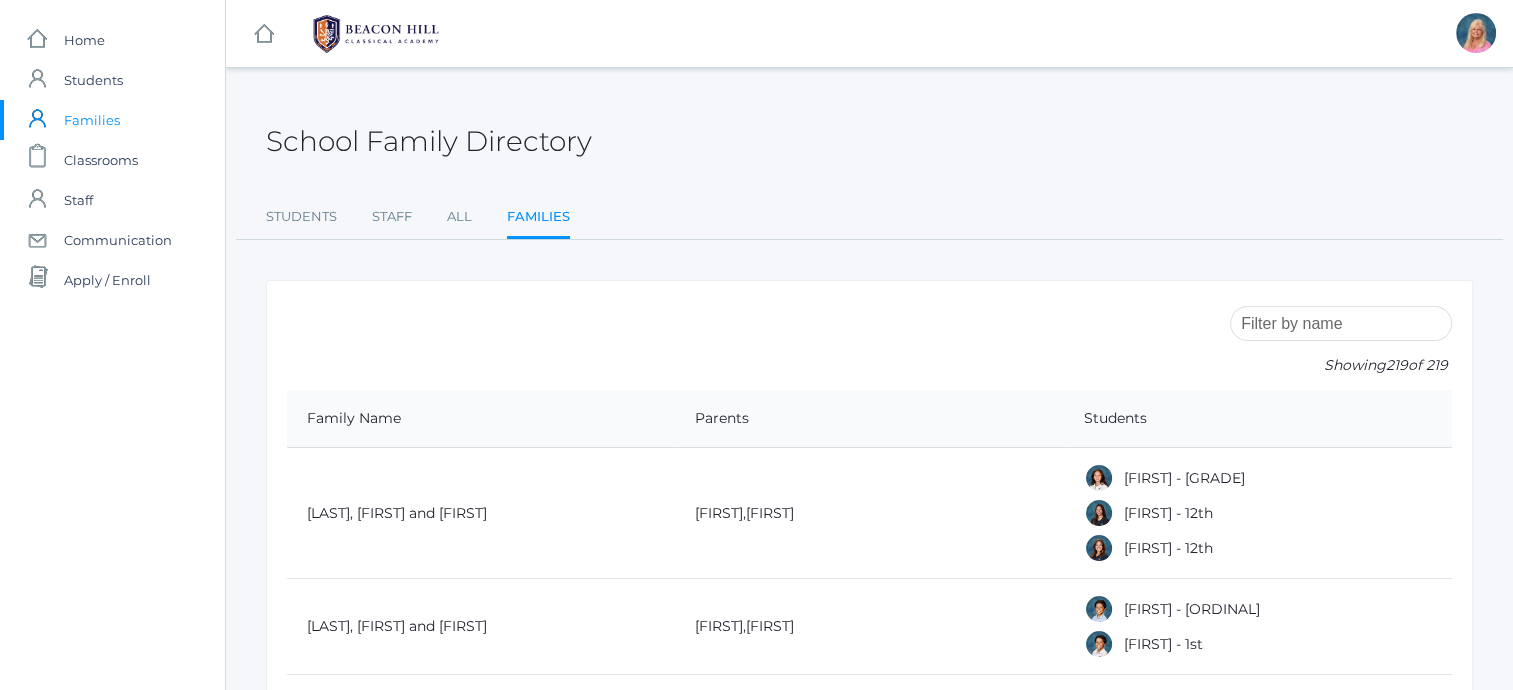 click at bounding box center [1341, 323] 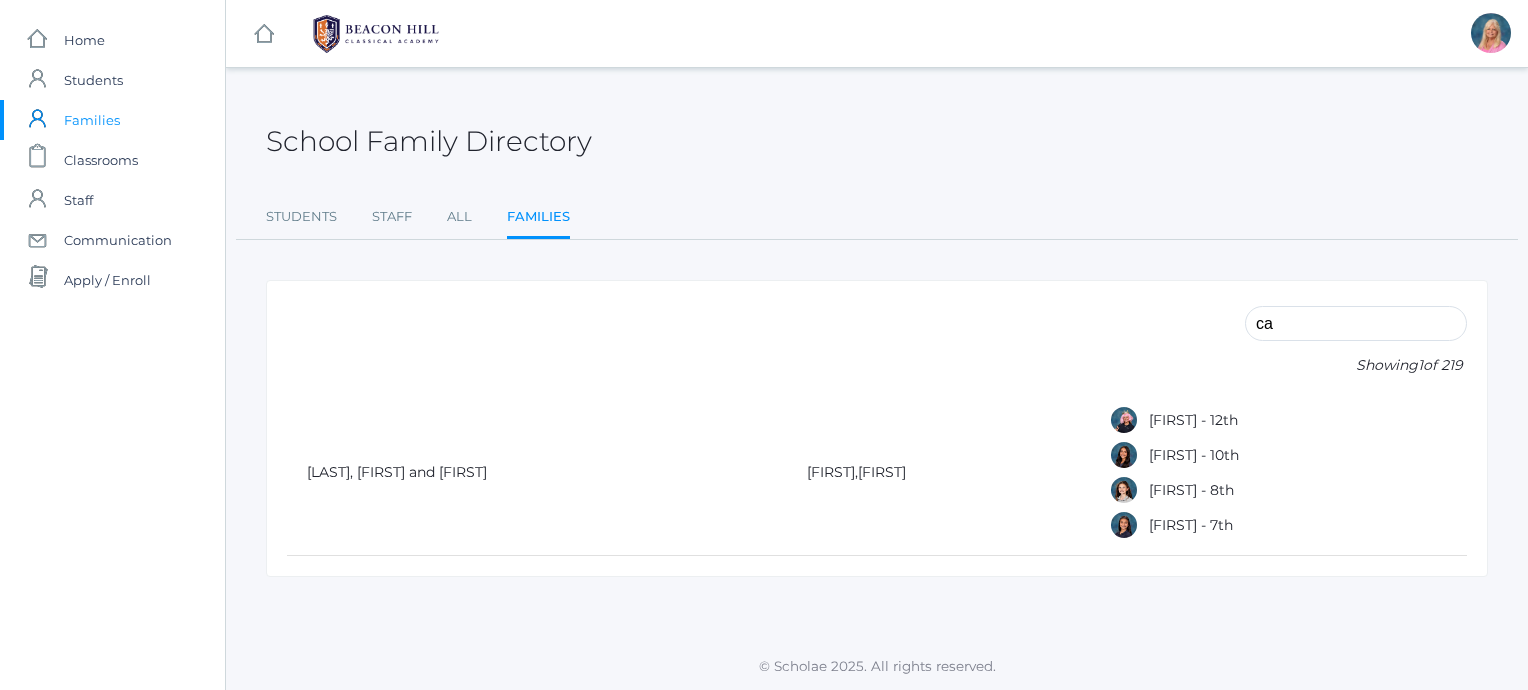 type on "c" 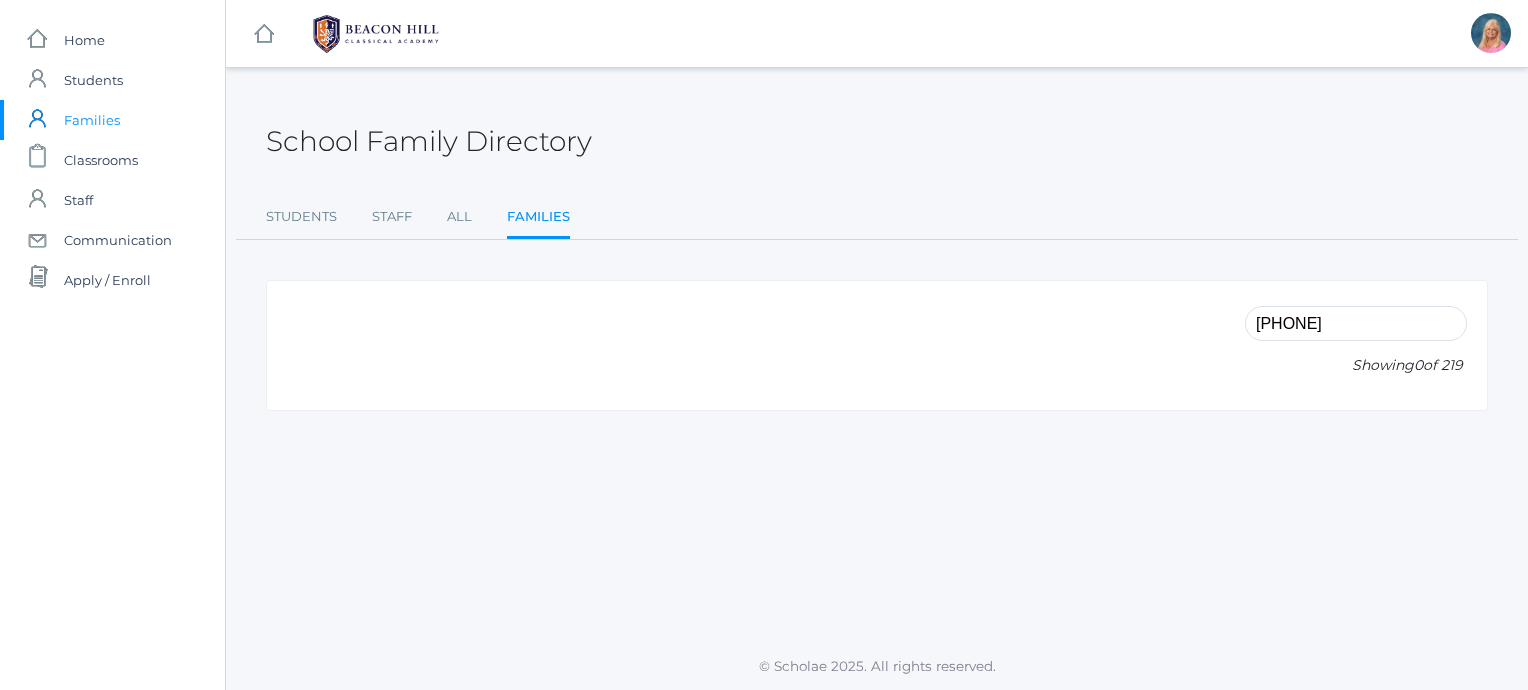 click on "[PHONE]" at bounding box center [1356, 323] 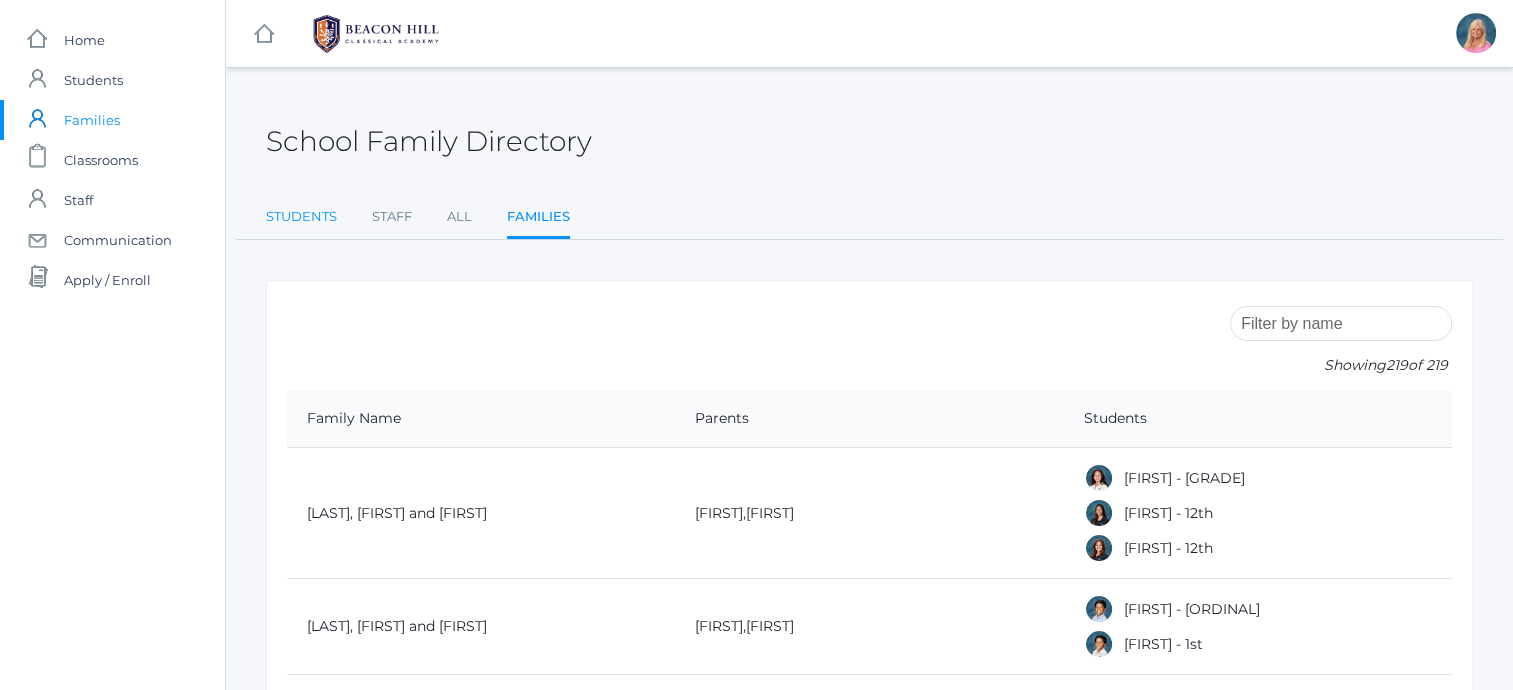 click on "Students" at bounding box center [301, 217] 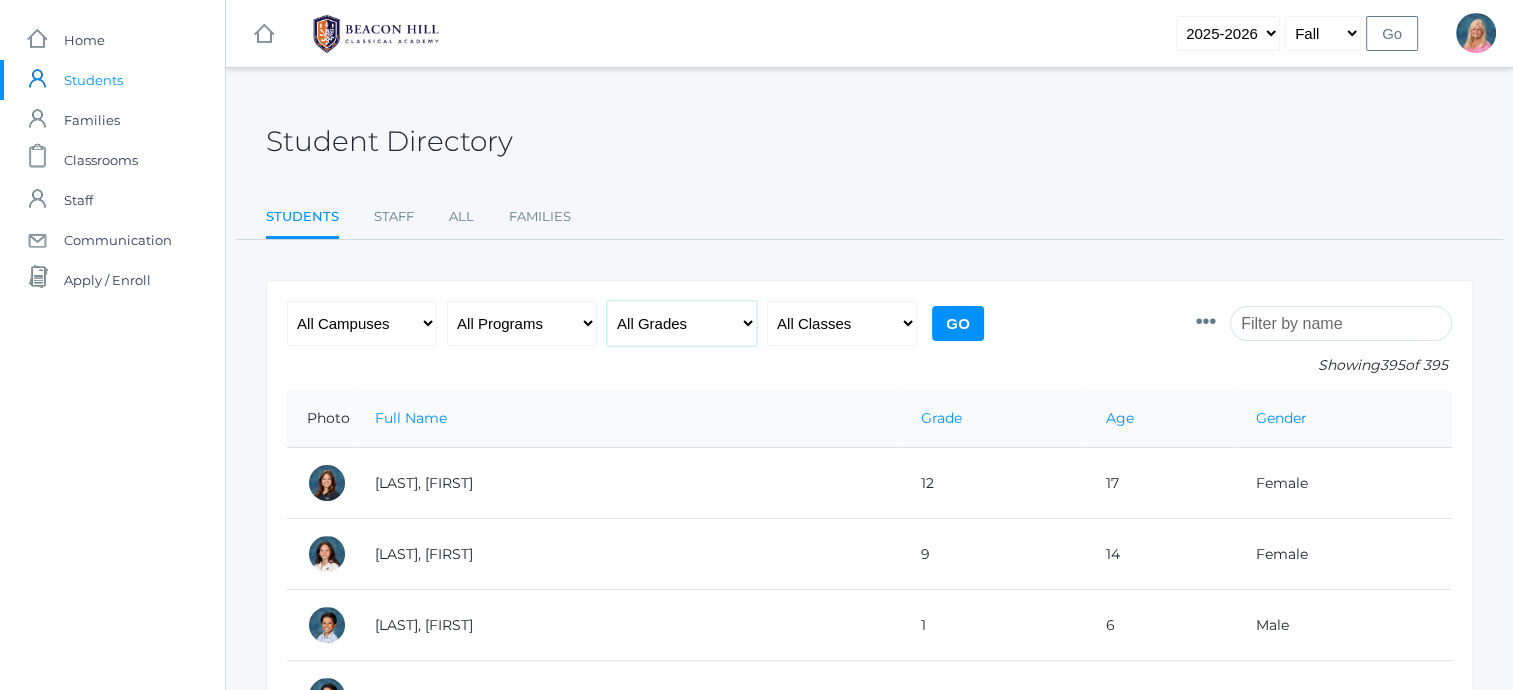 click on "All Grades
Grammar
- Kindergarten
- 1st Grade
- 2nd Grade
- 3rd Grade
- 4th Grade
- 5th Grade
Logic
- 6th Grade
- 7th Grade
- 8th Grade
Rhetoric
- 9th Grade
- 10th Grade
- 11th Grade
- 12th Grade" at bounding box center [682, 323] 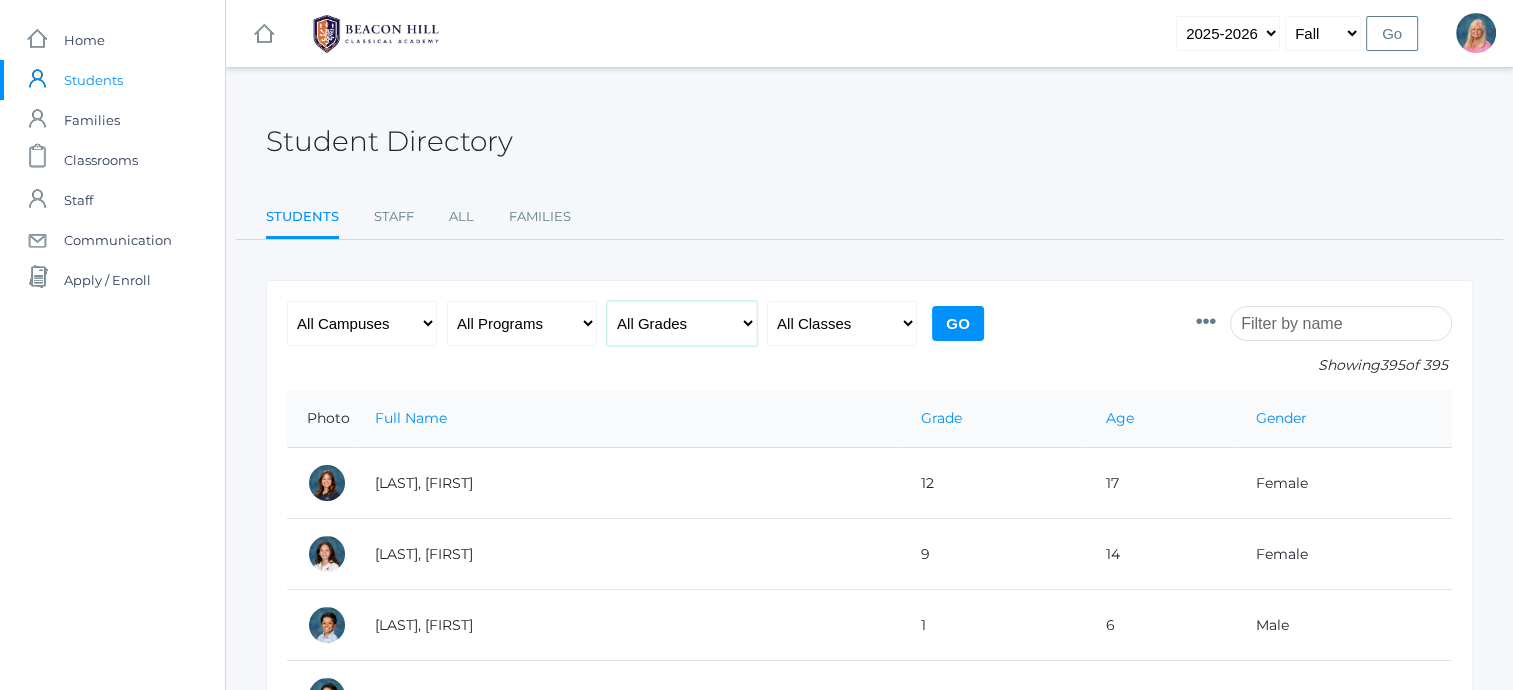 select on "7" 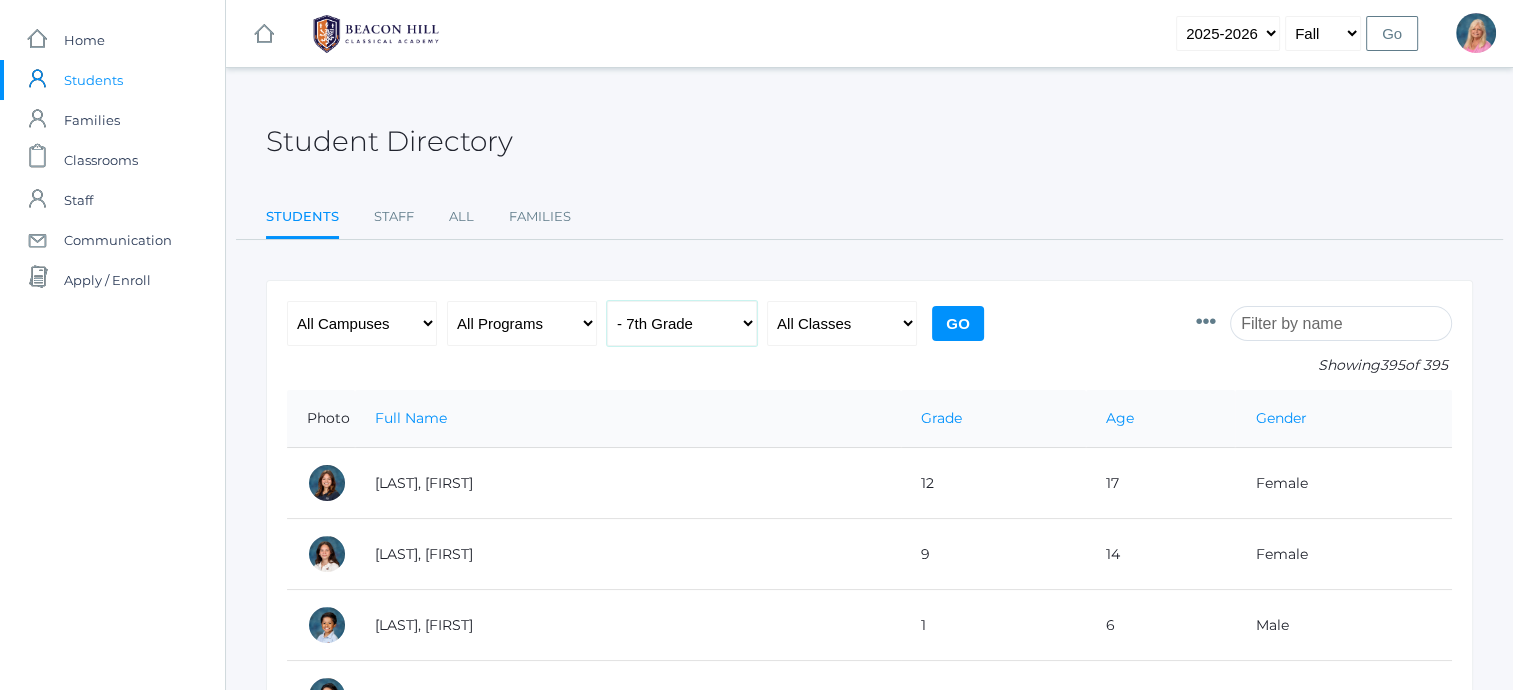 click on "All Grades
Grammar
- Kindergarten
- 1st Grade
- 2nd Grade
- 3rd Grade
- 4th Grade
- 5th Grade
Logic
- 6th Grade
- 7th Grade
- 8th Grade
Rhetoric
- 9th Grade
- 10th Grade
- 11th Grade
- 12th Grade" at bounding box center (682, 323) 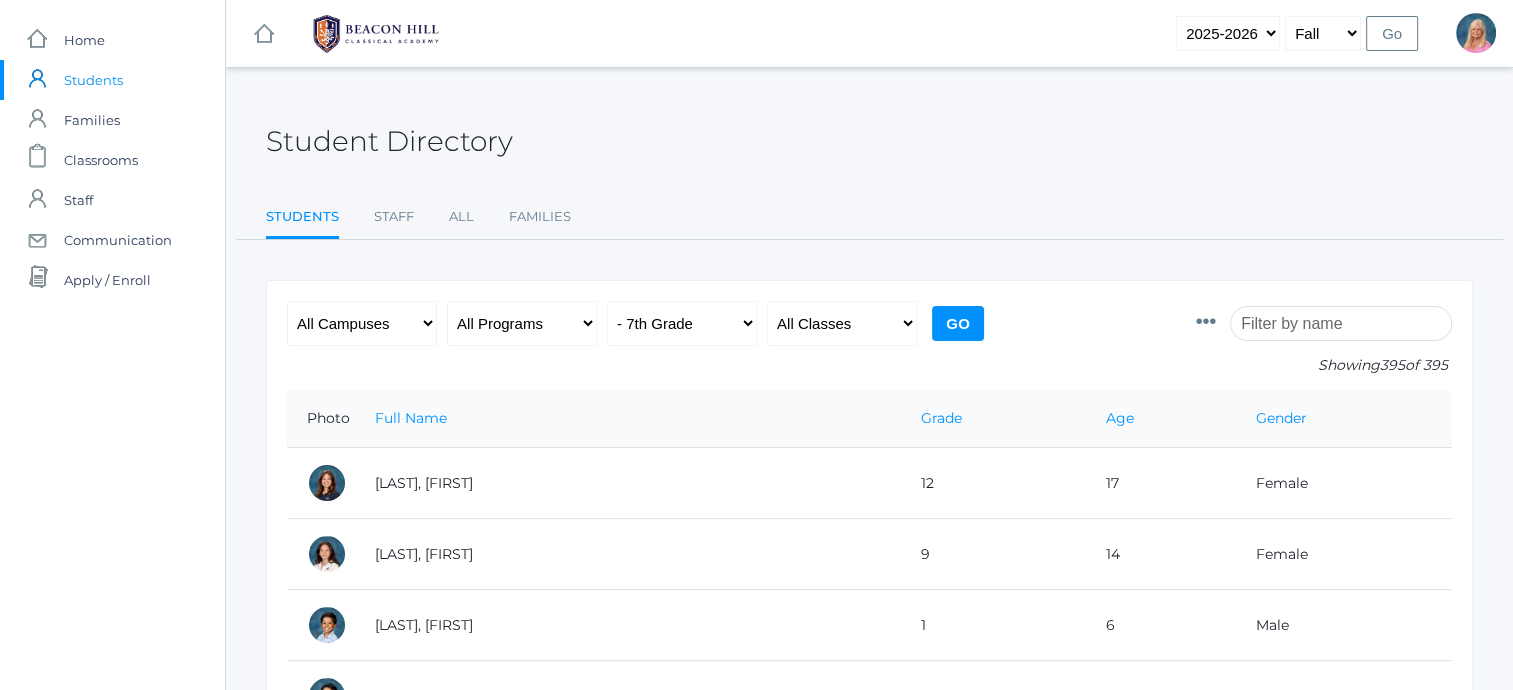 click on "Go" at bounding box center [958, 323] 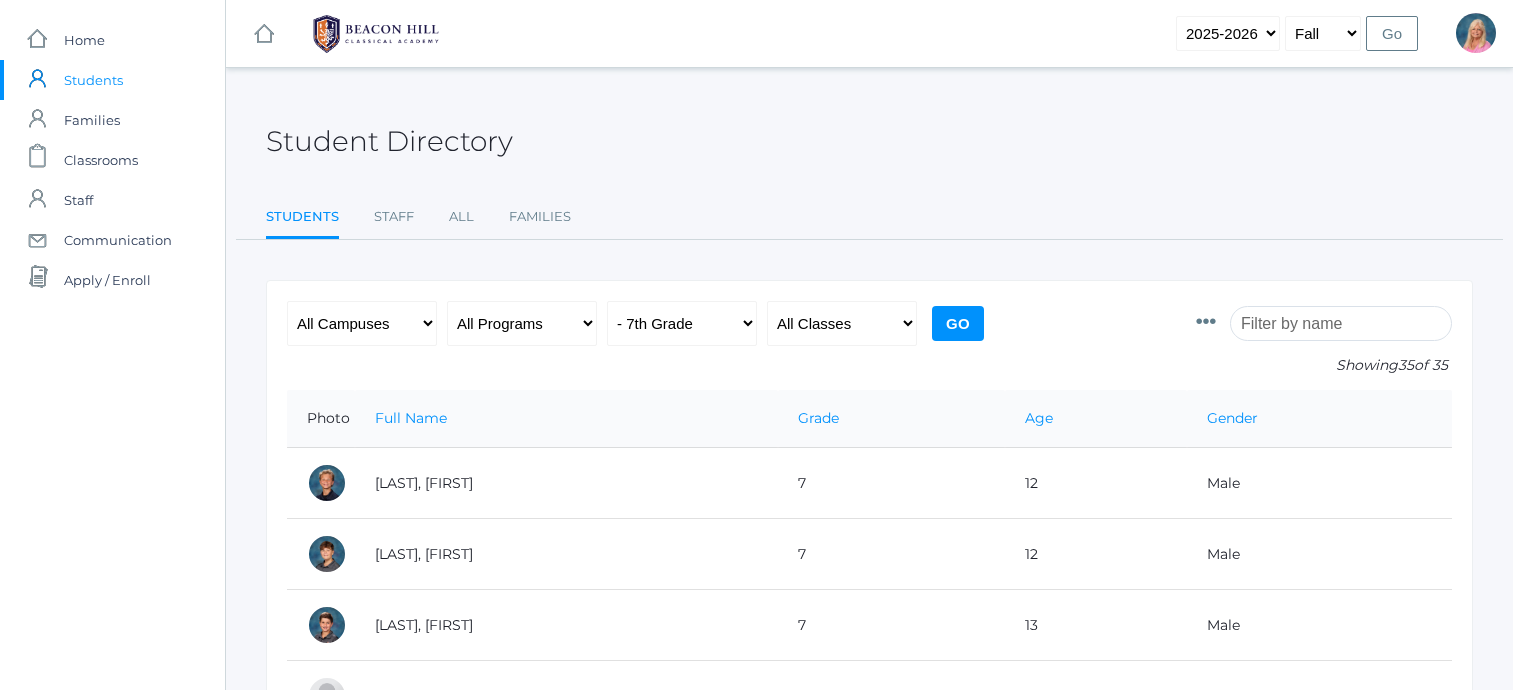 scroll, scrollTop: 0, scrollLeft: 0, axis: both 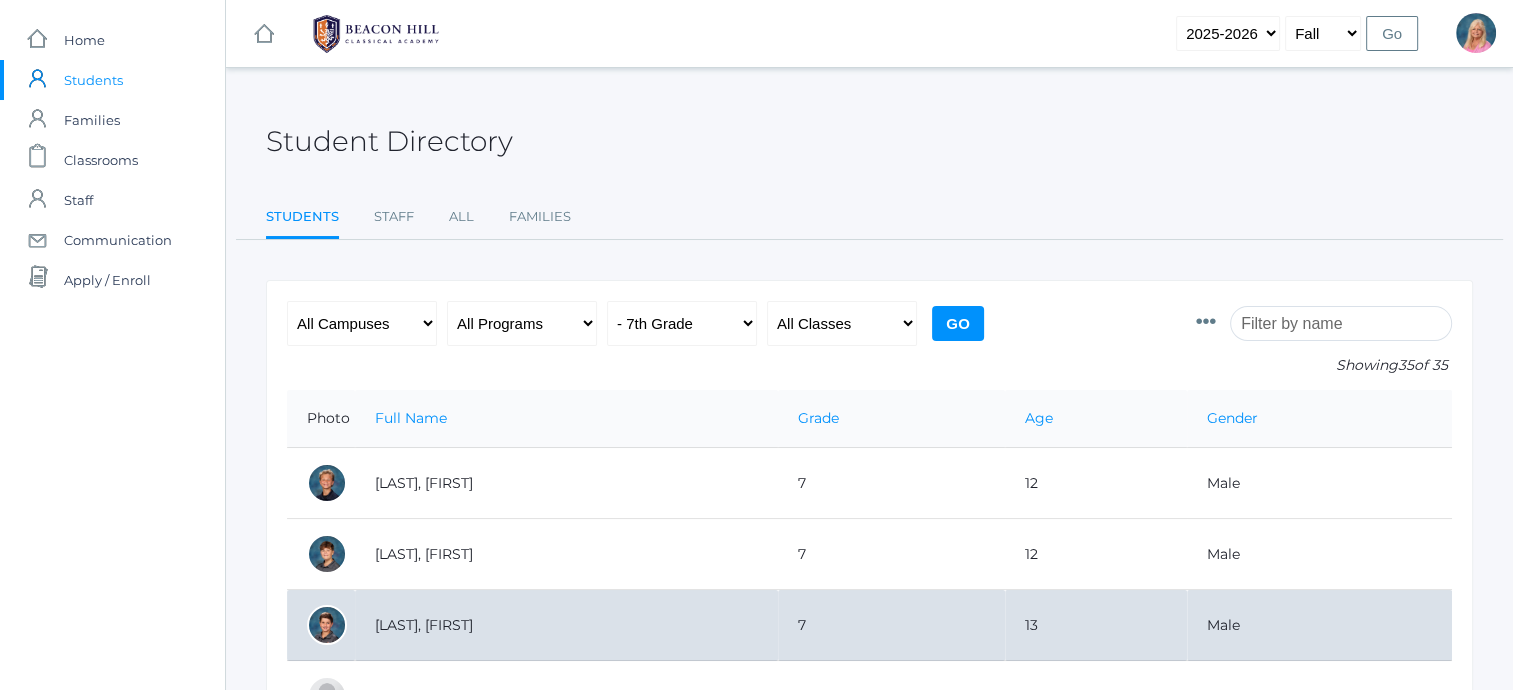 click on "[LAST], [FIRST]" at bounding box center [566, 625] 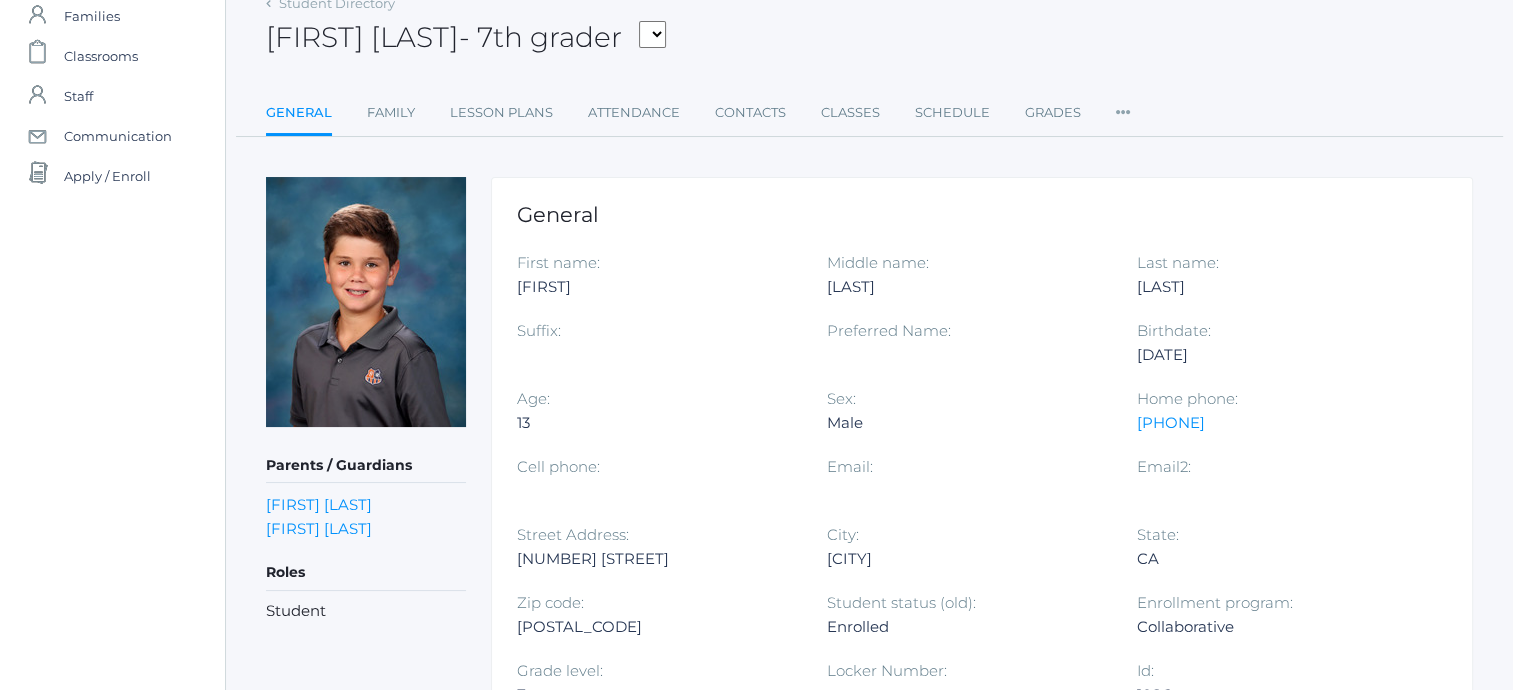 scroll, scrollTop: 109, scrollLeft: 0, axis: vertical 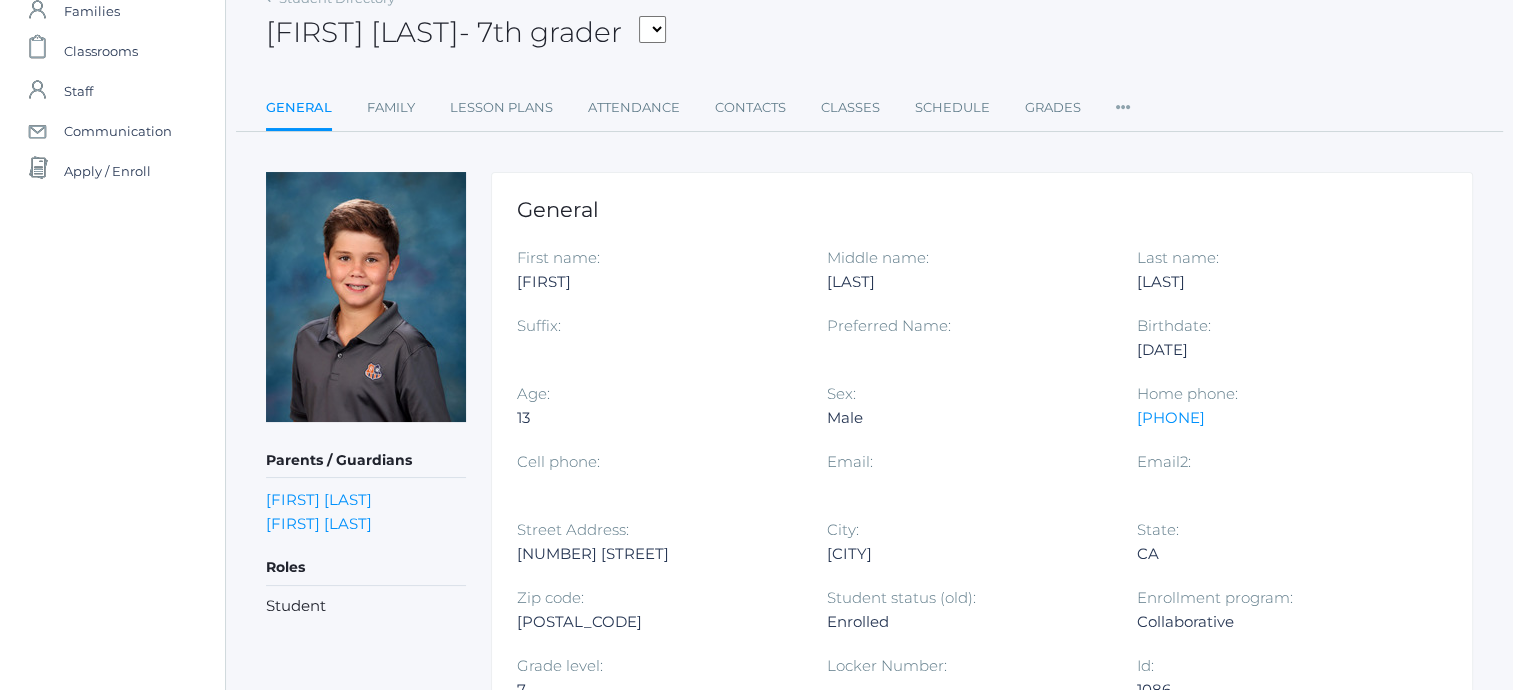 click on "Student" at bounding box center (366, 606) 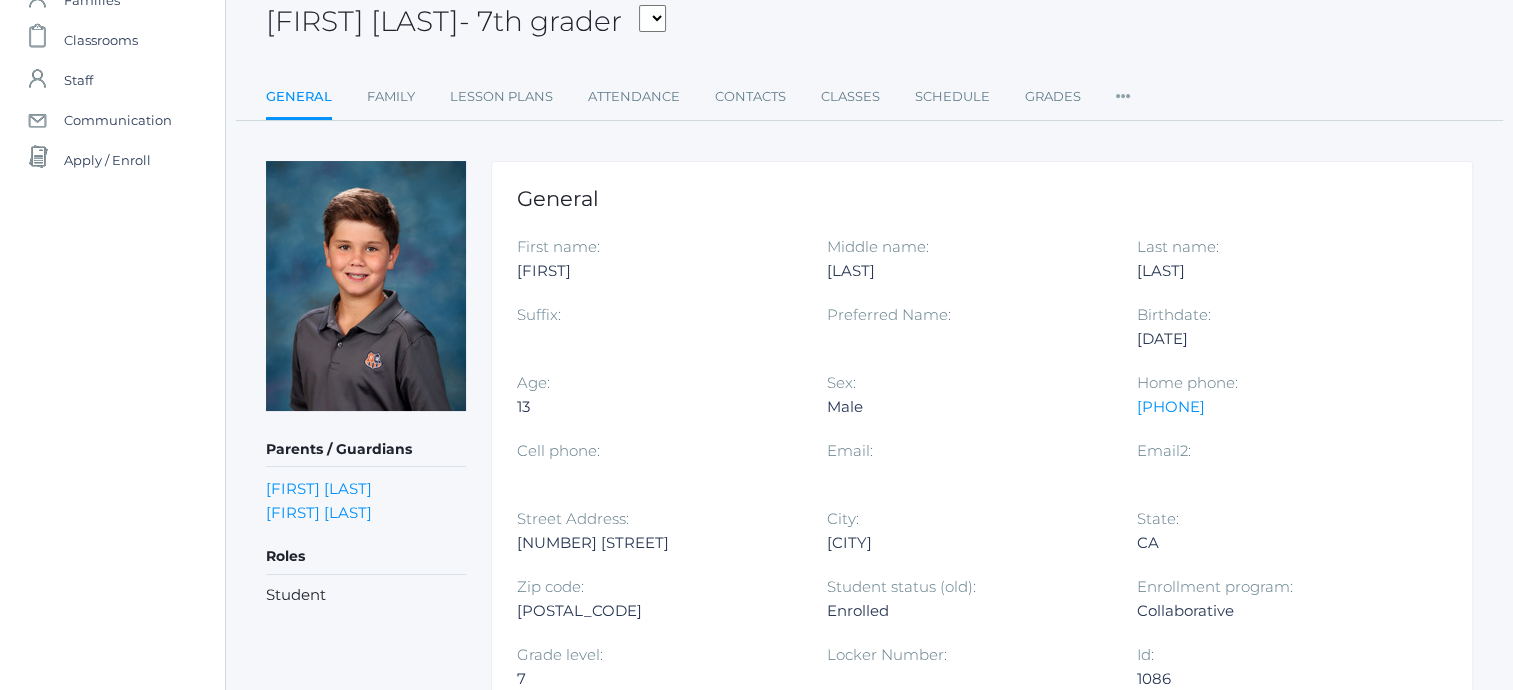 scroll, scrollTop: 120, scrollLeft: 0, axis: vertical 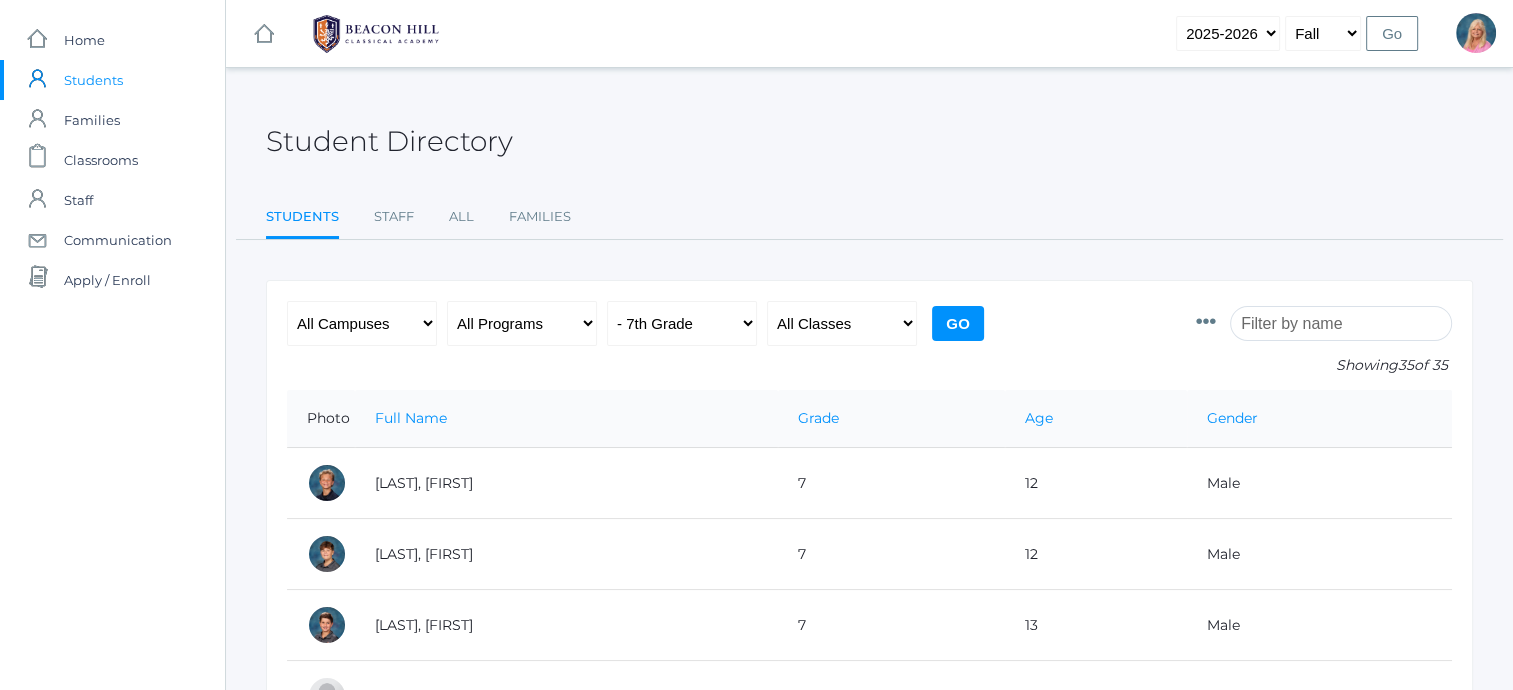 click at bounding box center [1341, 323] 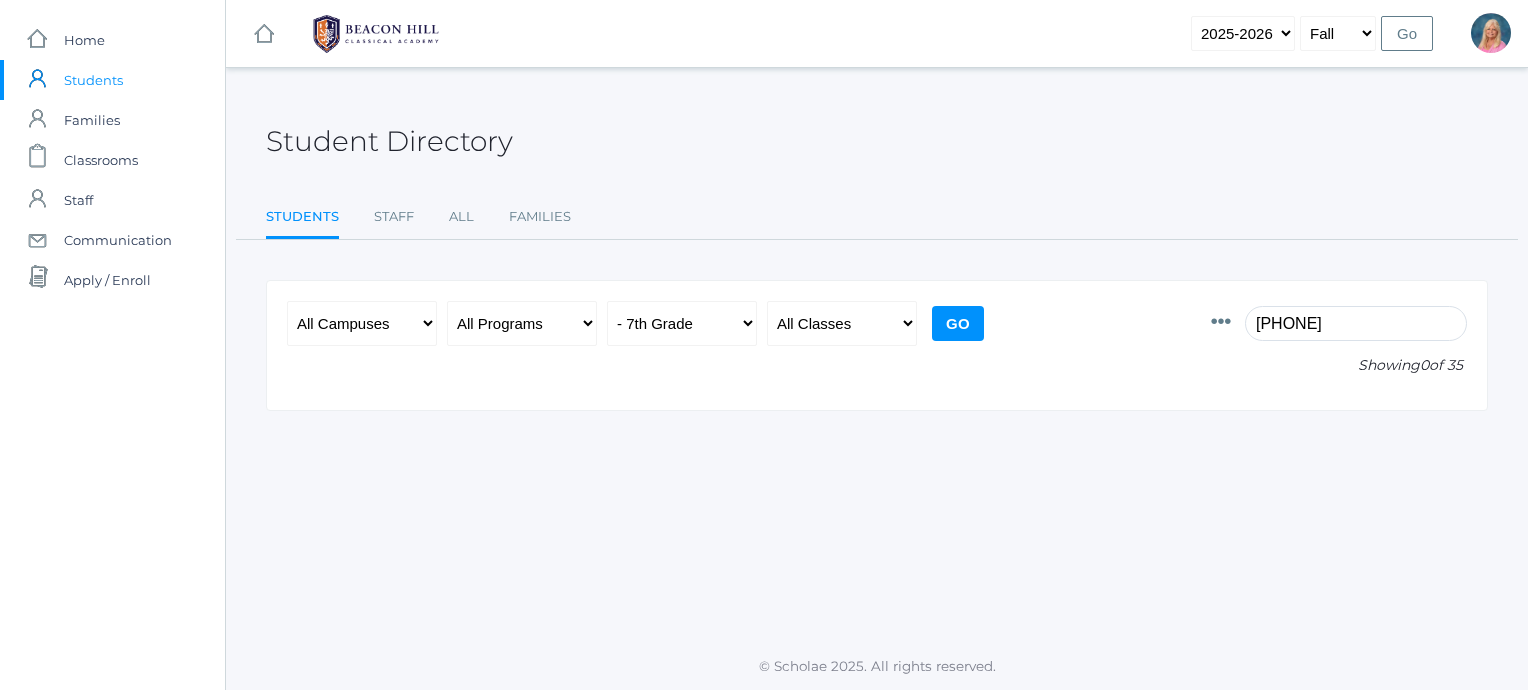click on "[PHONE]" at bounding box center (1356, 323) 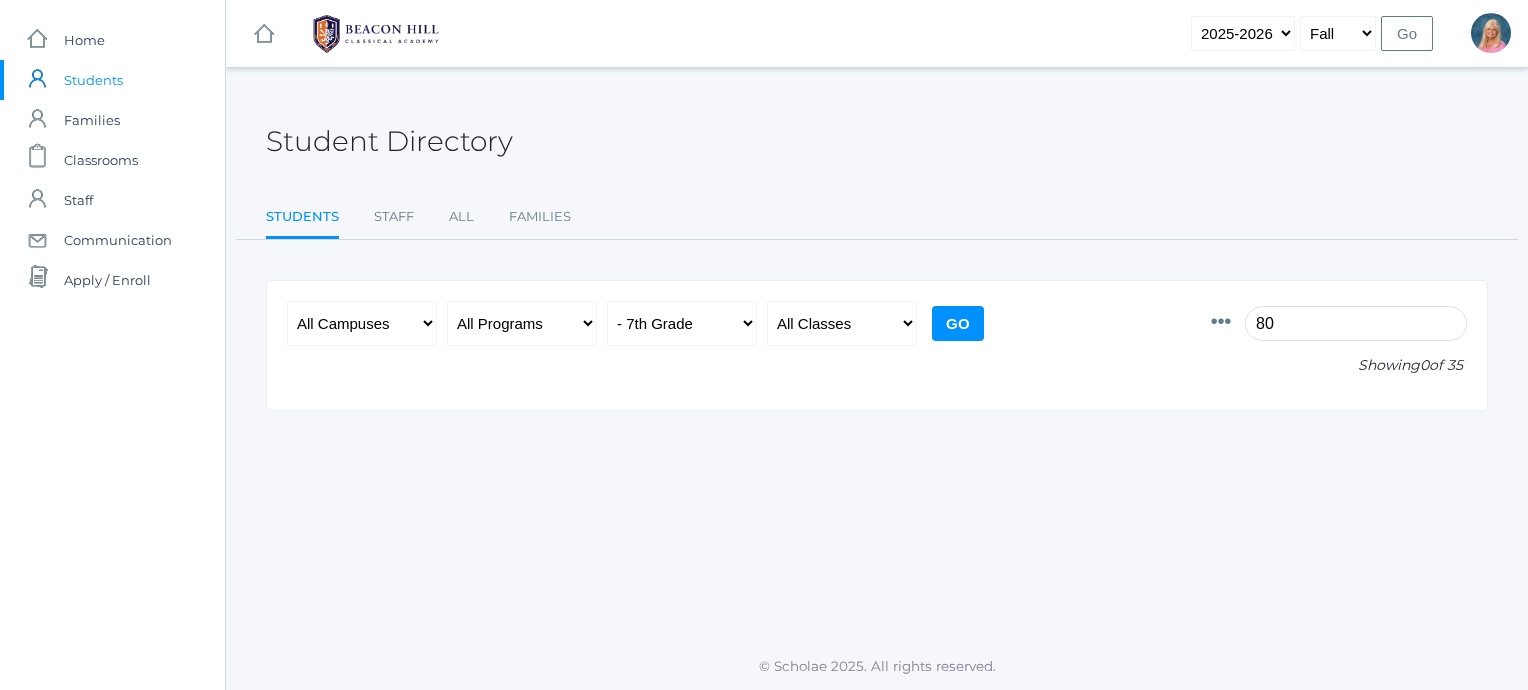 type on "8" 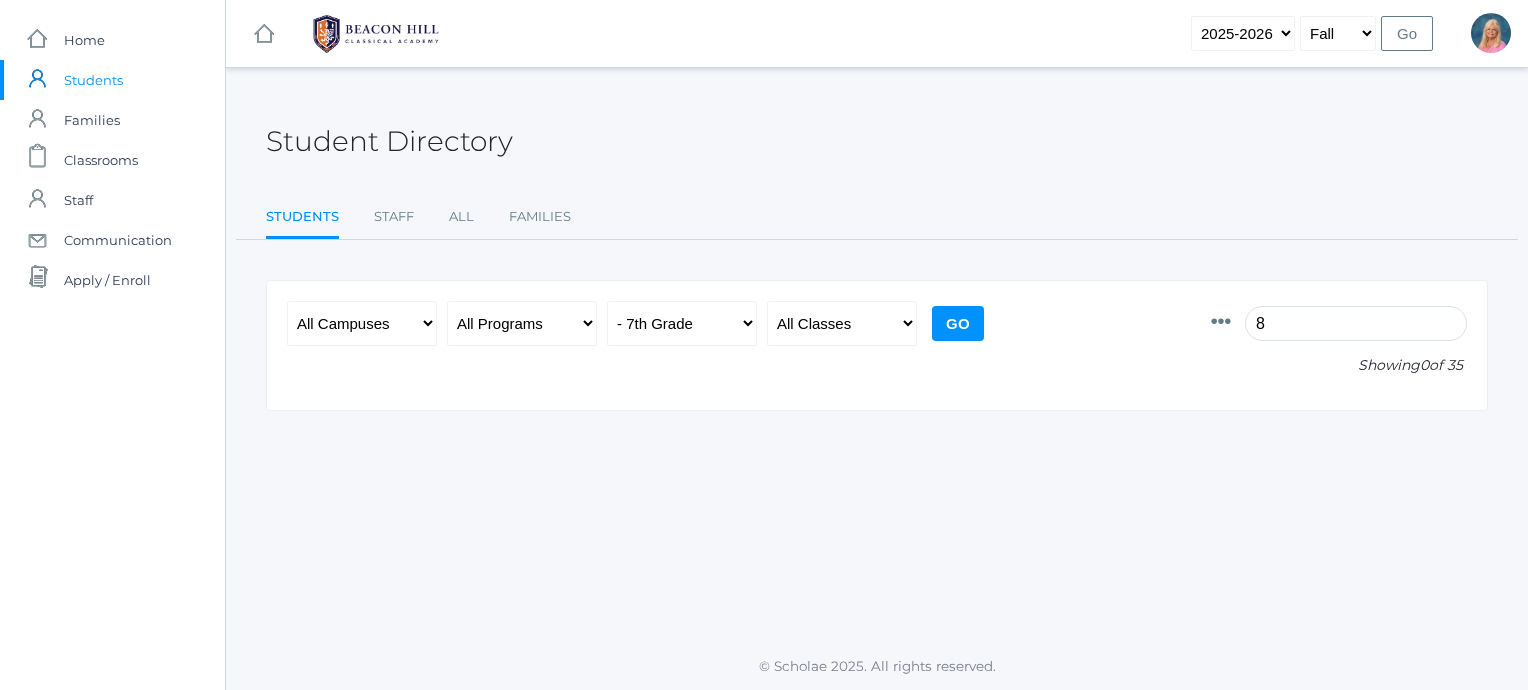 type 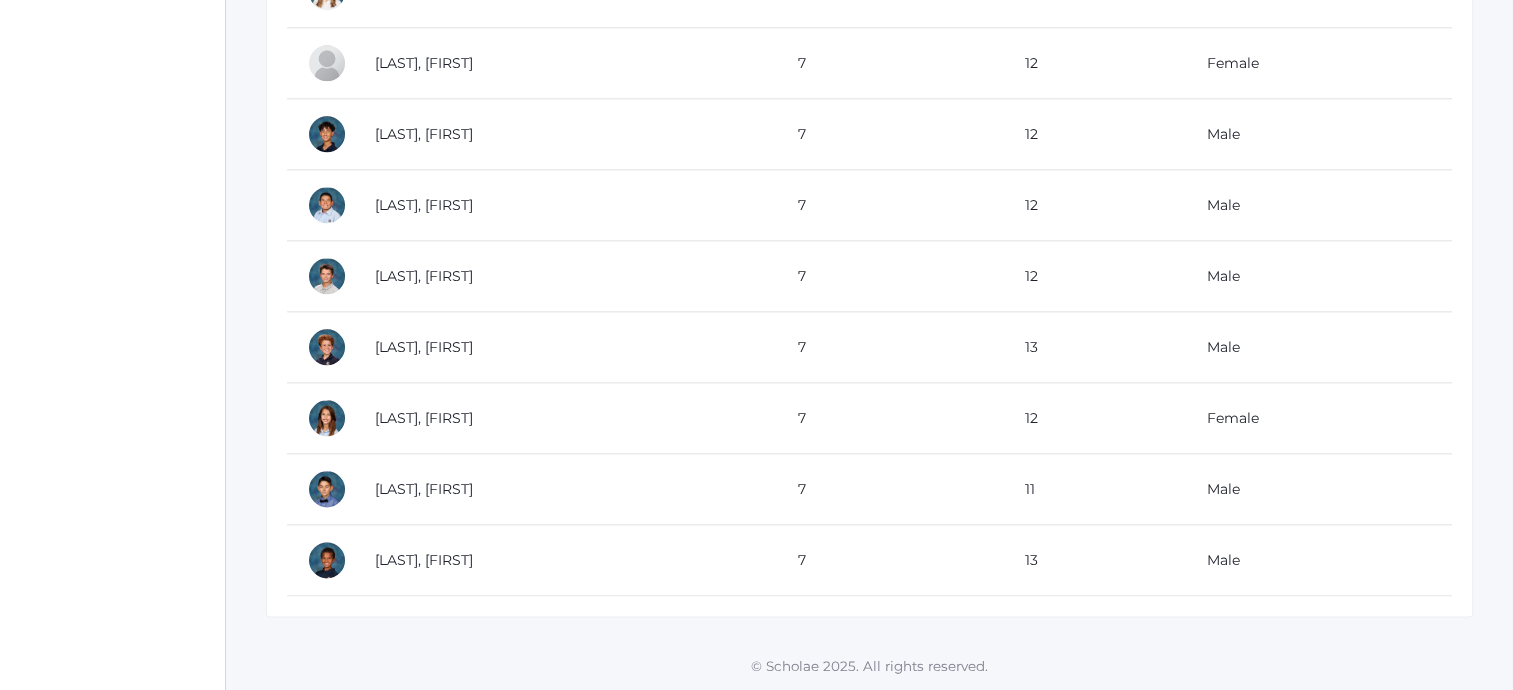 scroll, scrollTop: 0, scrollLeft: 0, axis: both 